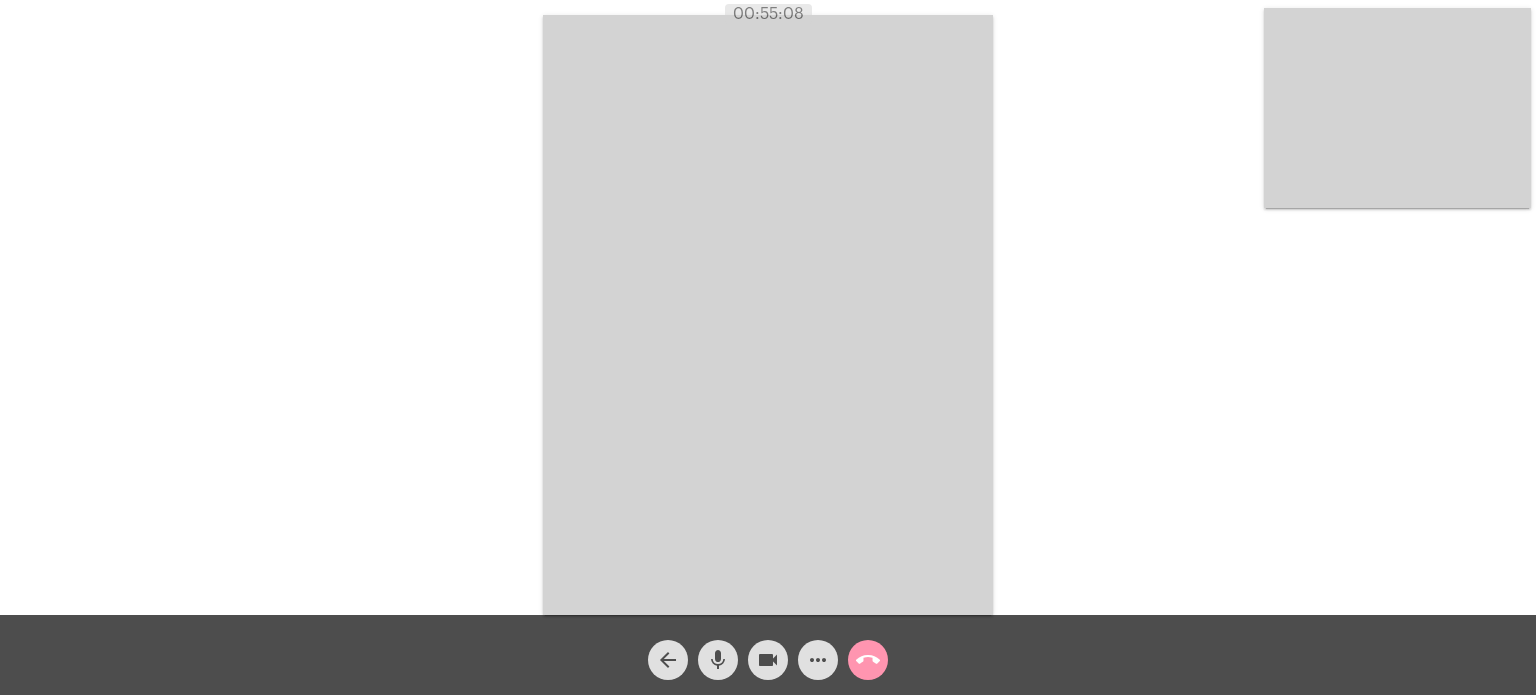 scroll, scrollTop: 0, scrollLeft: 0, axis: both 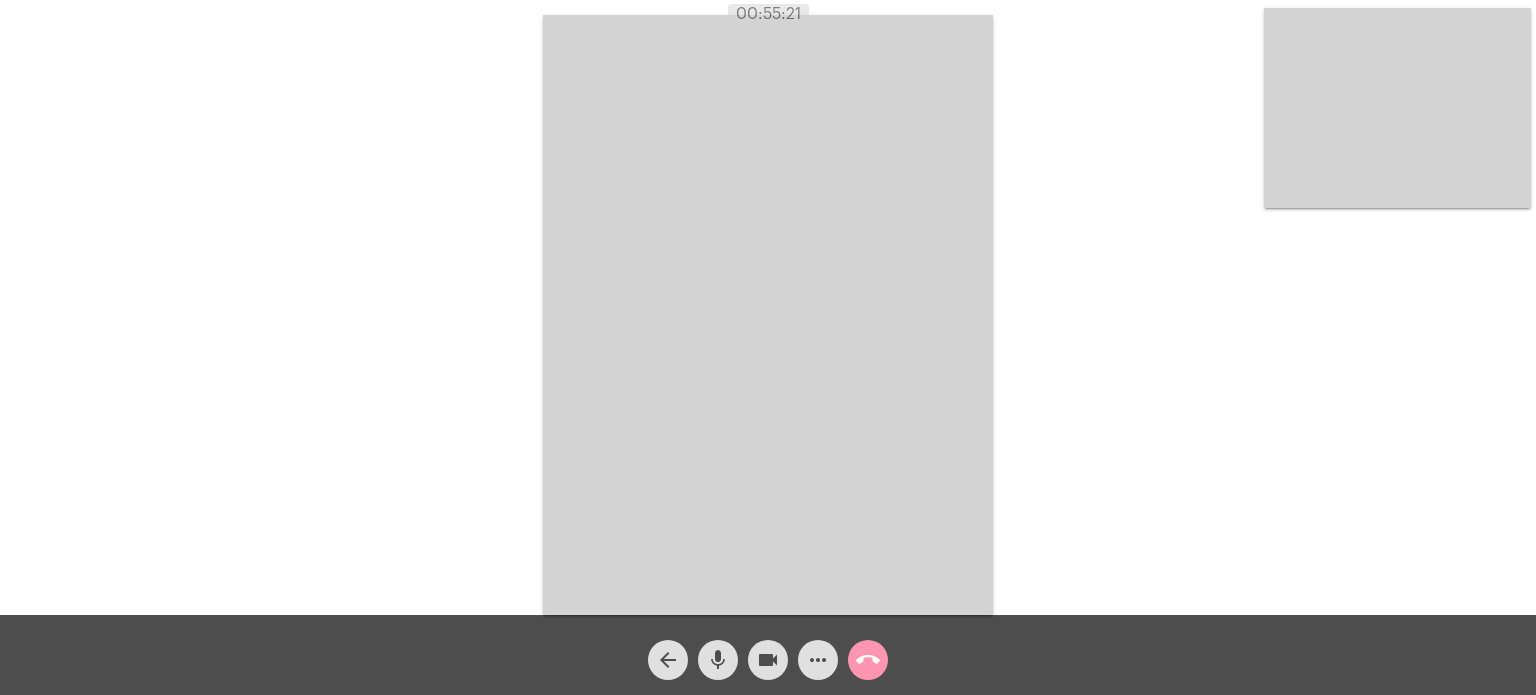 click on "call_end" 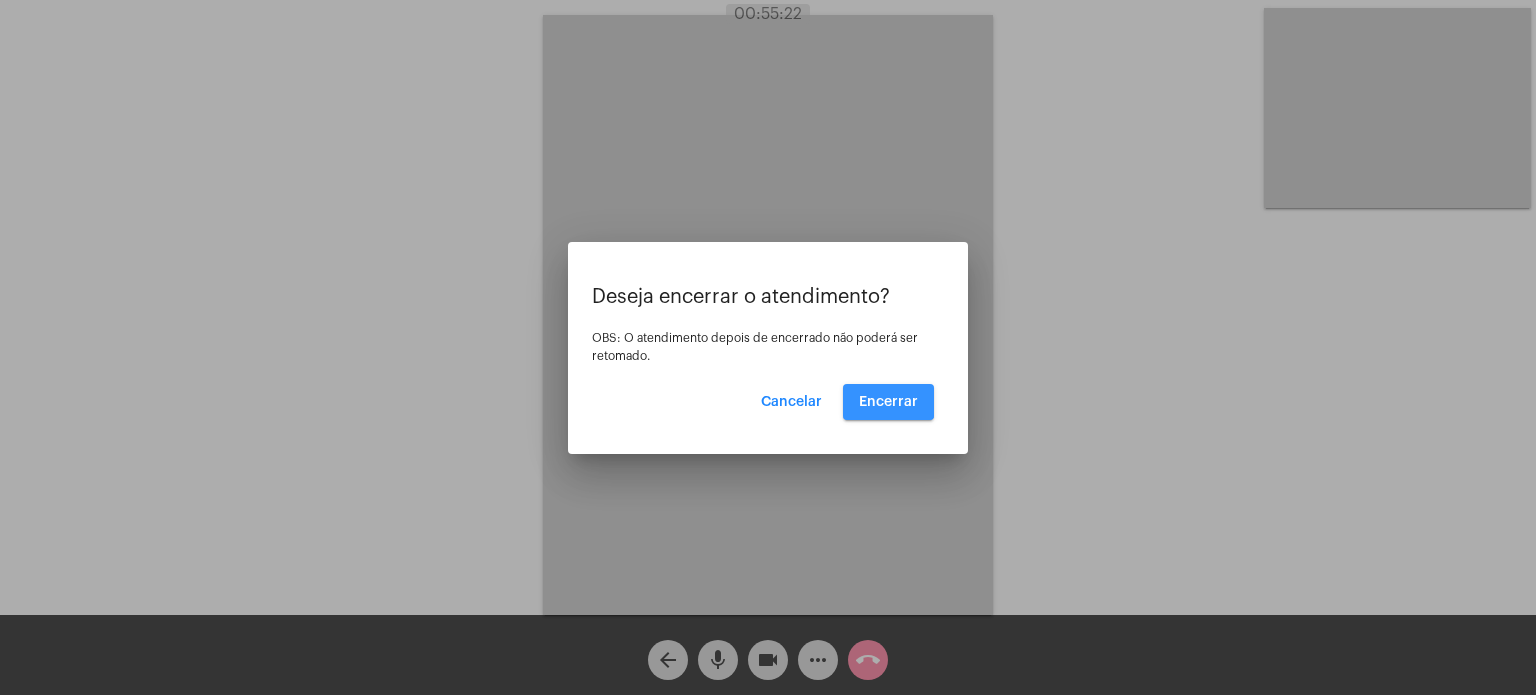 click on "Encerrar" at bounding box center (888, 402) 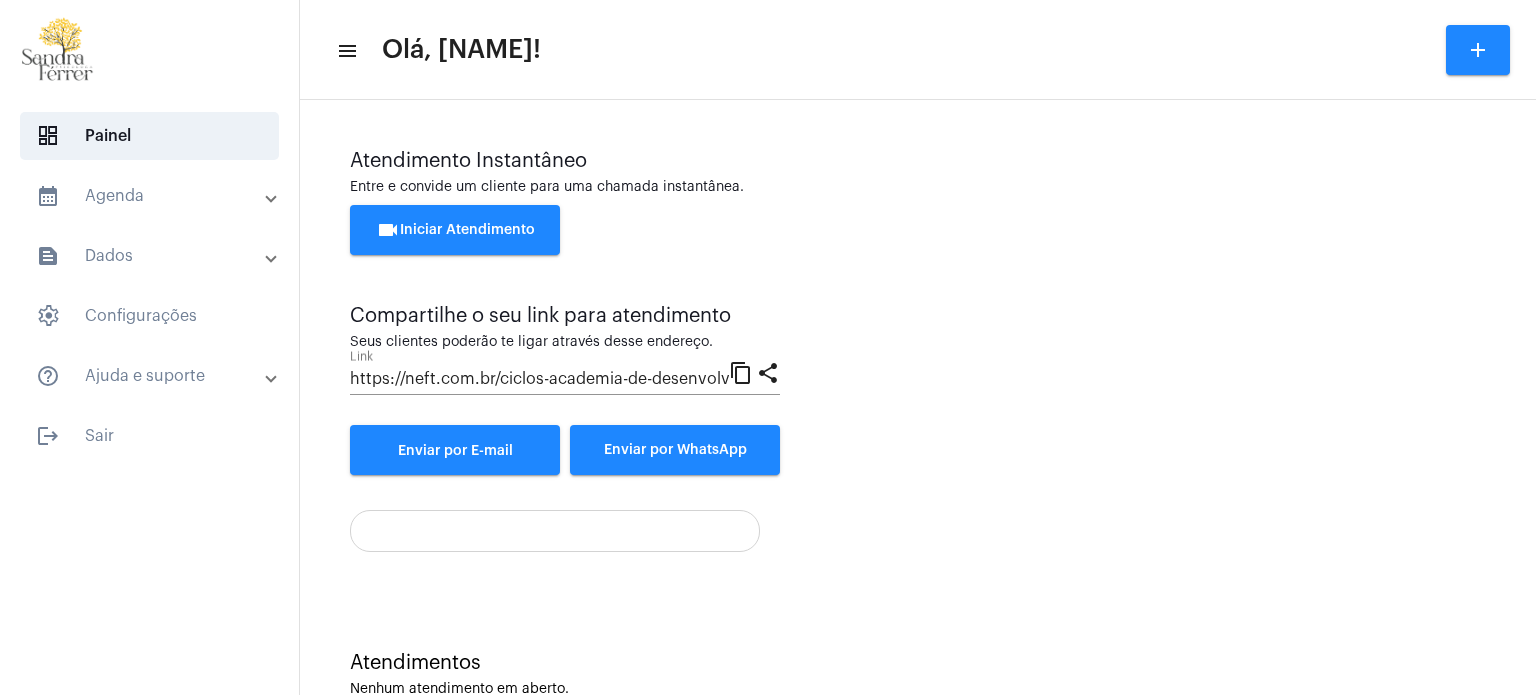 click on "videocam  Iniciar Atendimento" 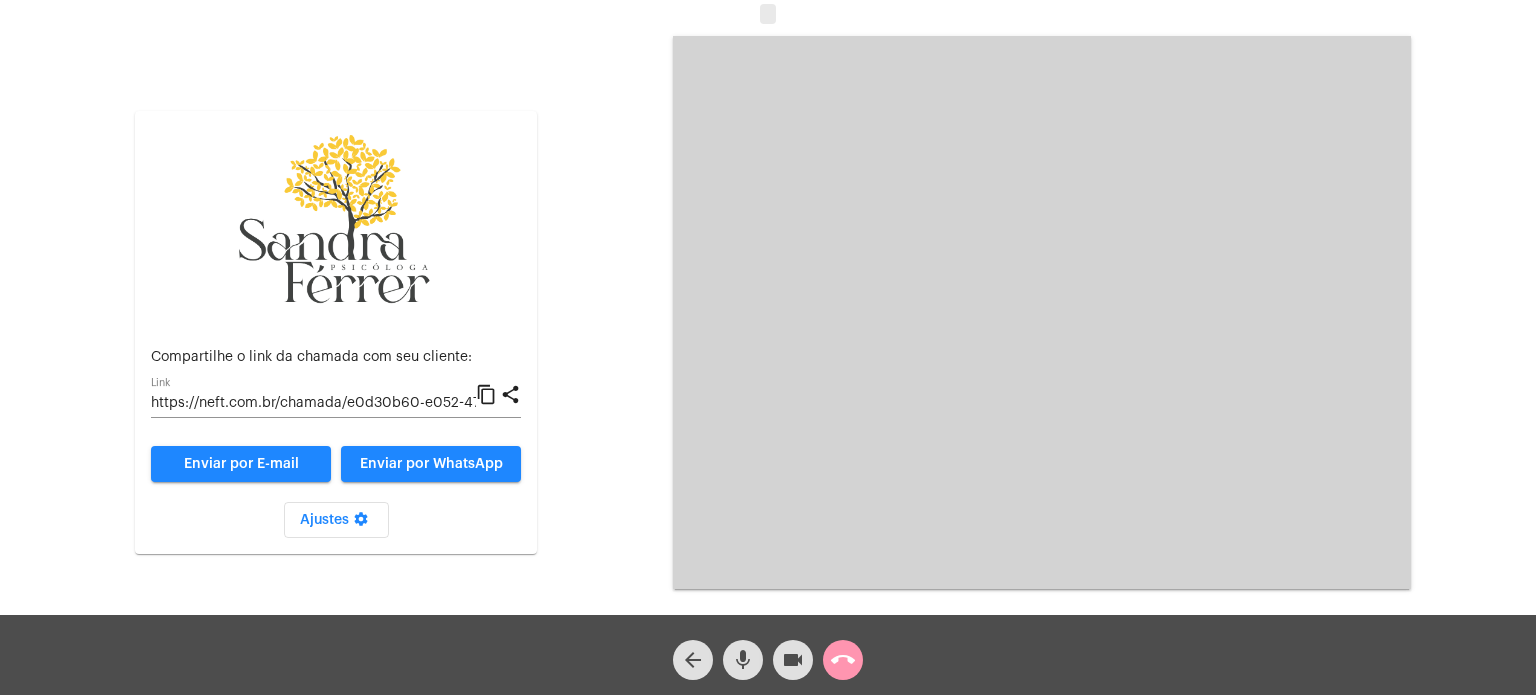 click on "content_copy" 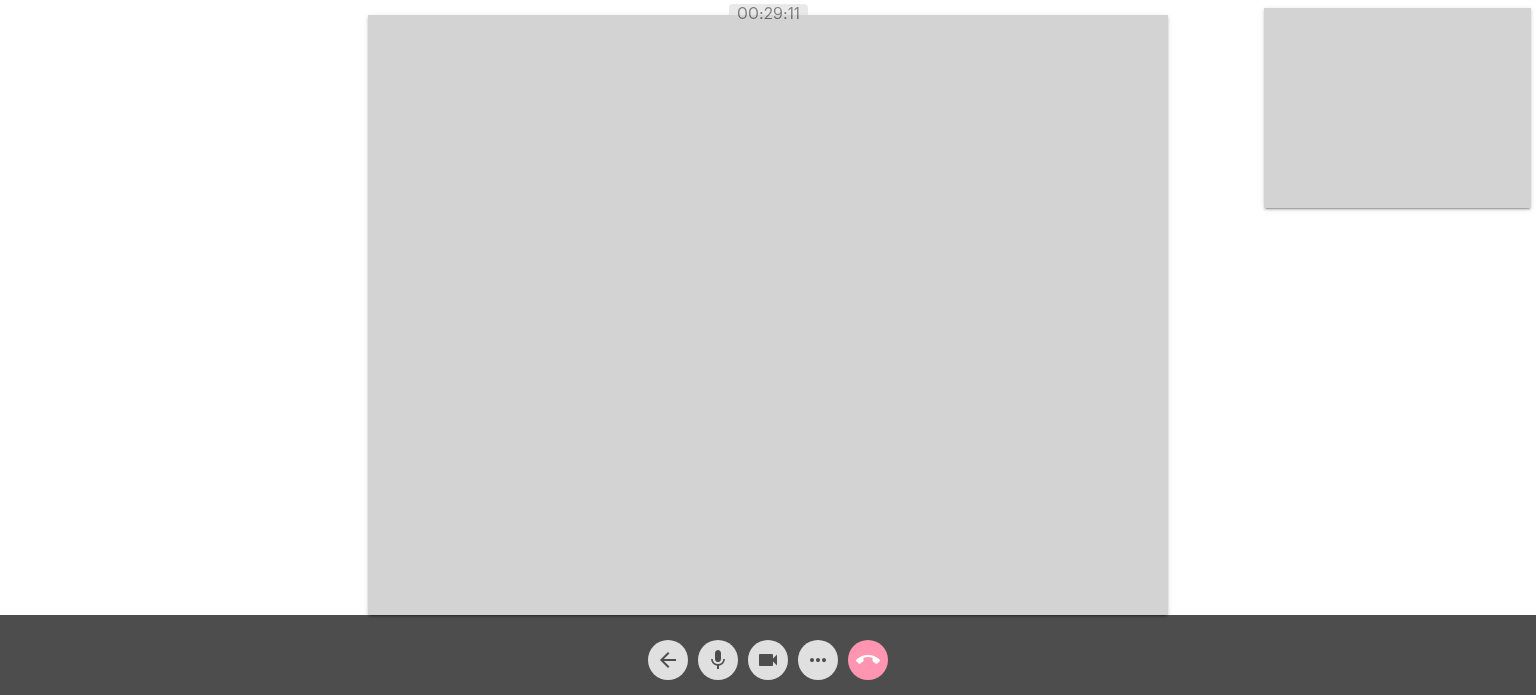 click on "Acessando Câmera e Microfone..." 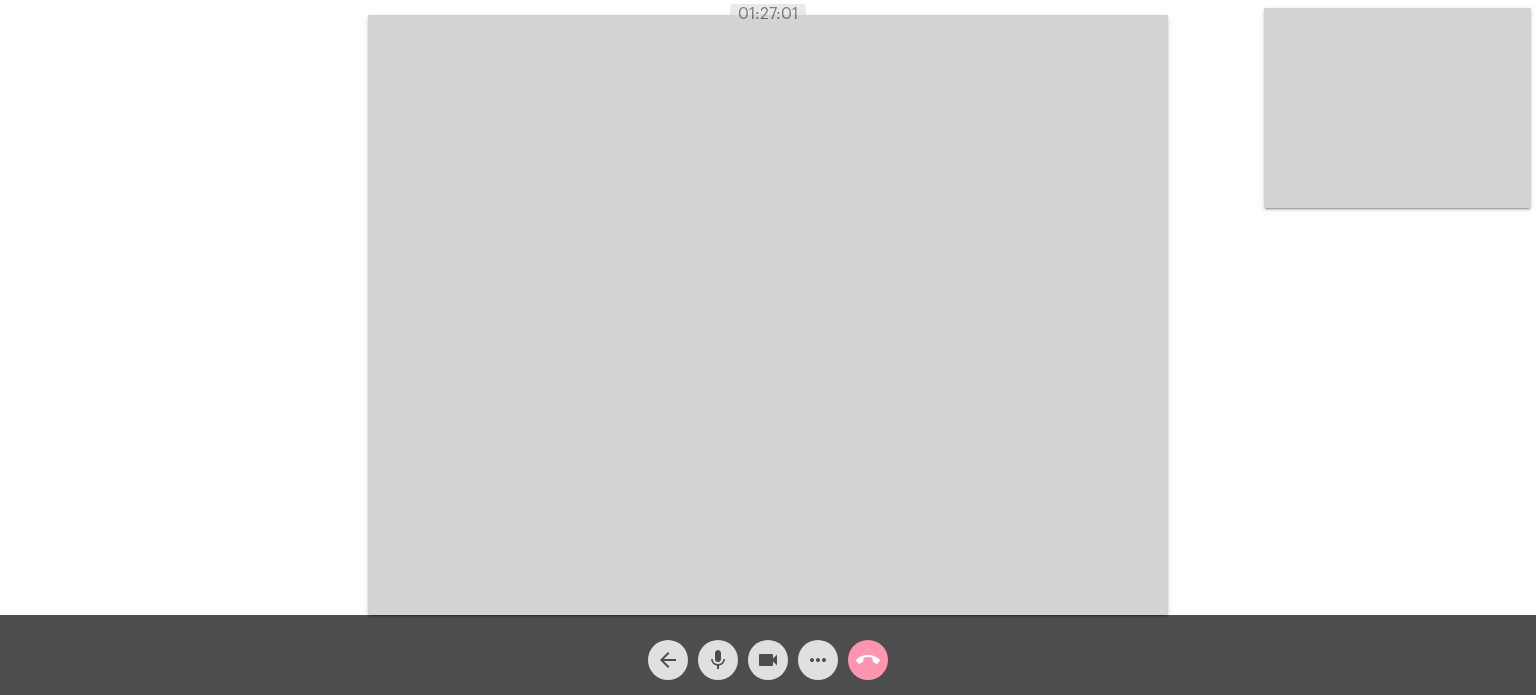 click on "call_end" 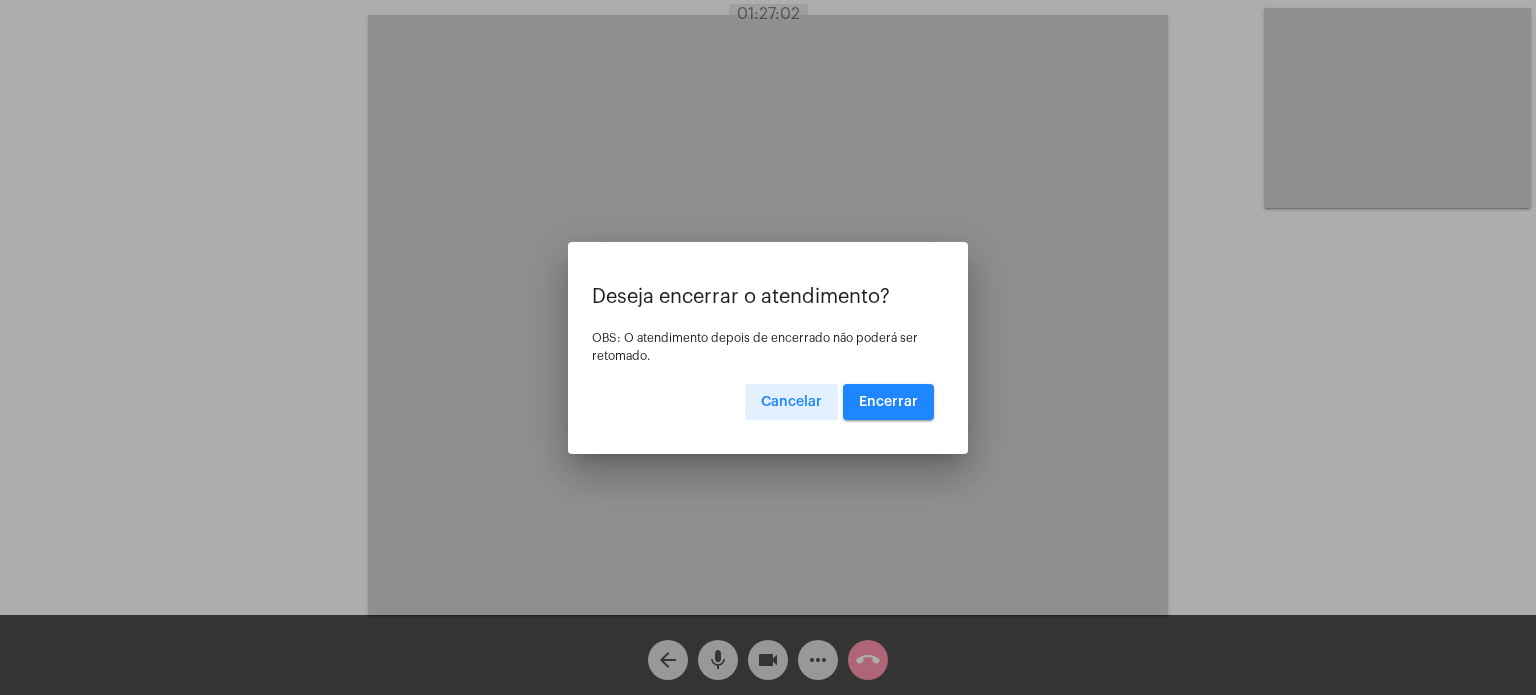 click on "Encerrar" at bounding box center (888, 402) 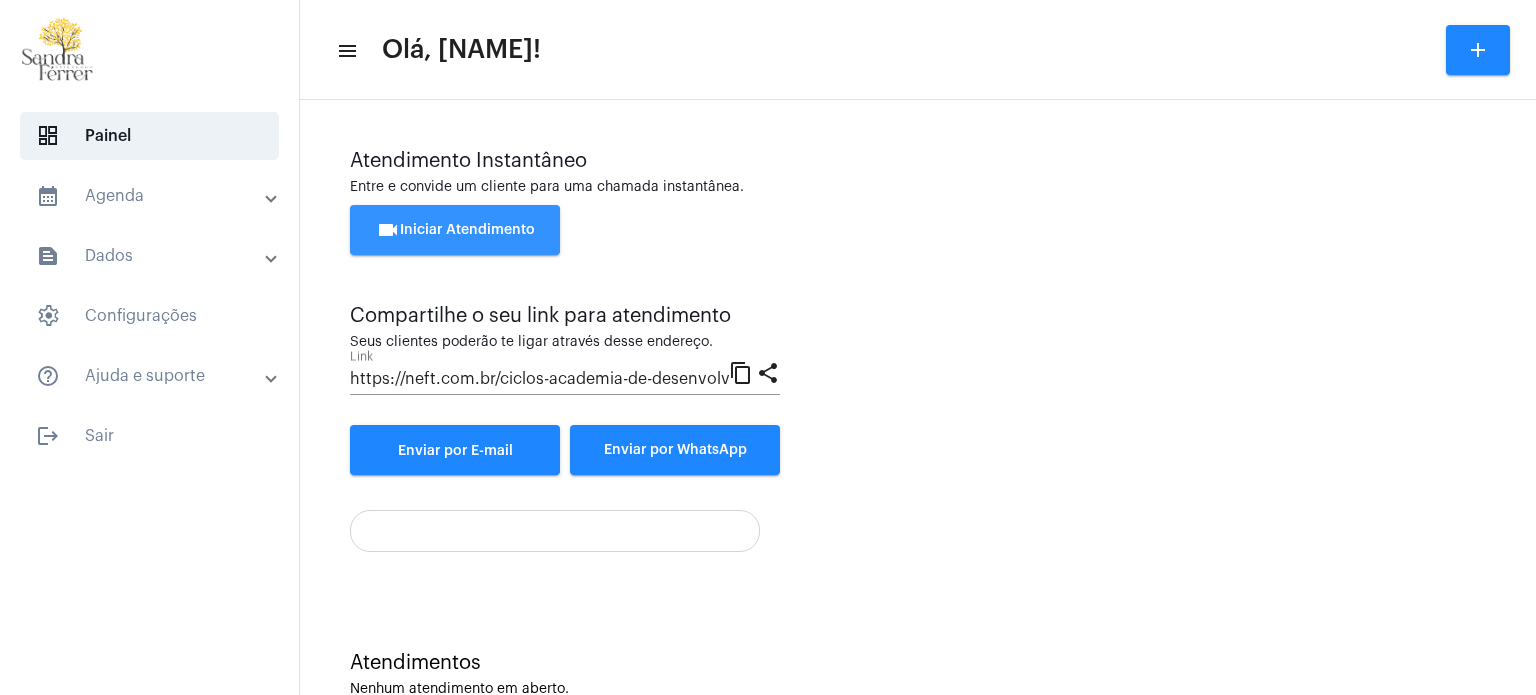 click on "videocam  Iniciar Atendimento" 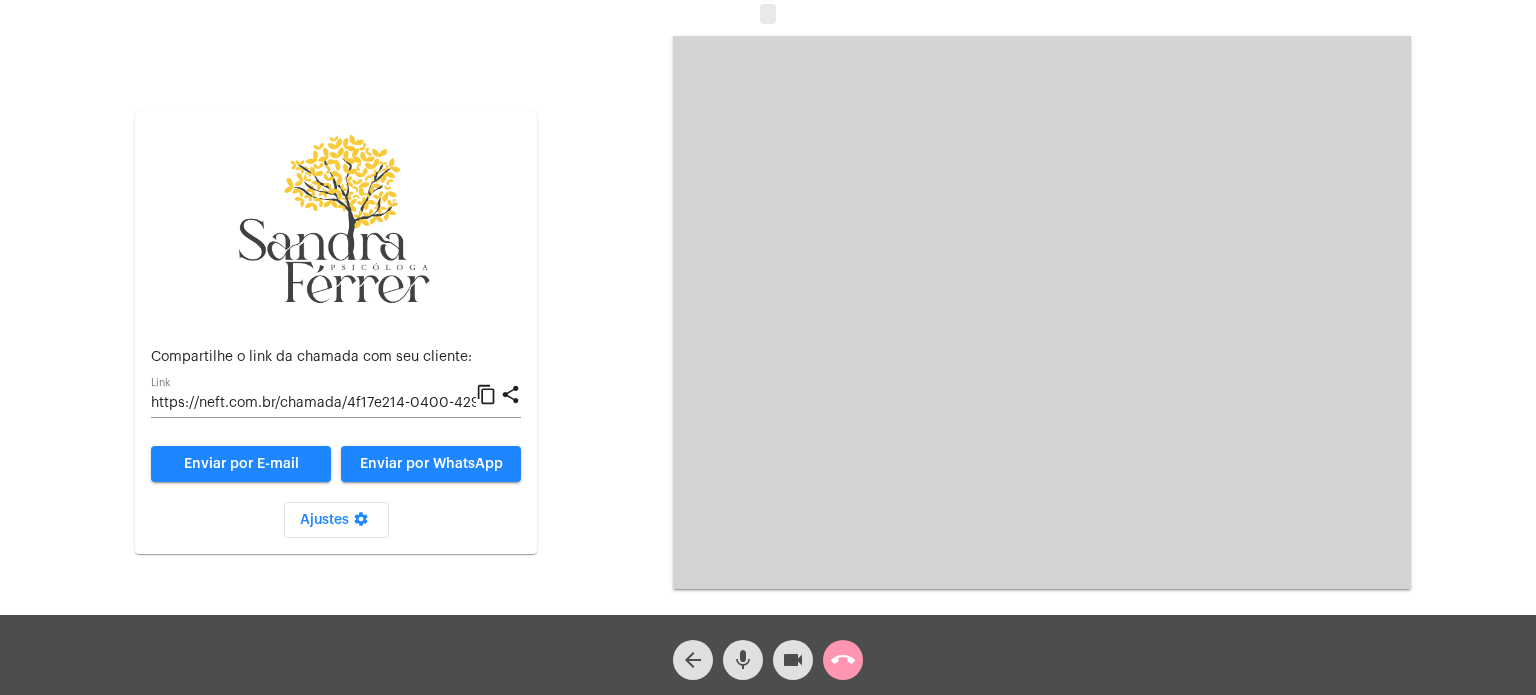 click on "content_copy" 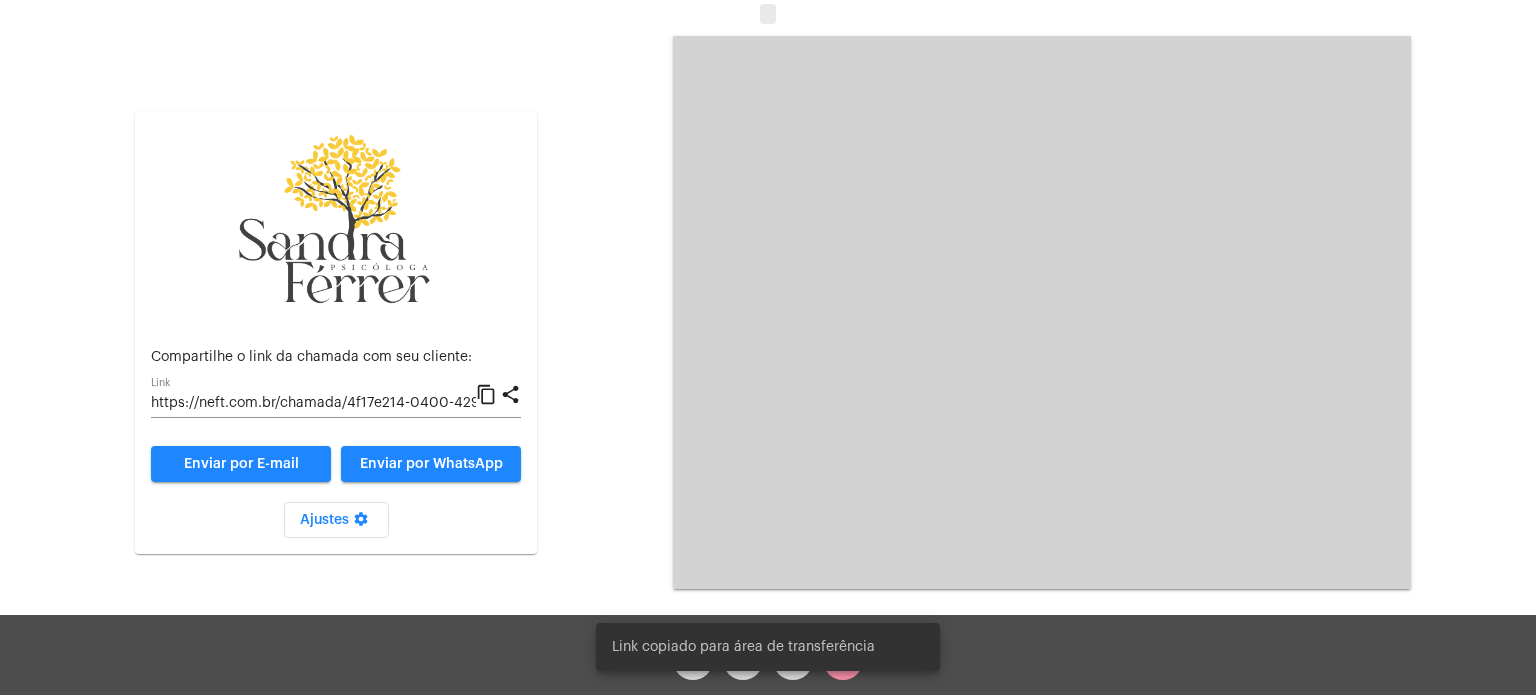 click on "content_copy" 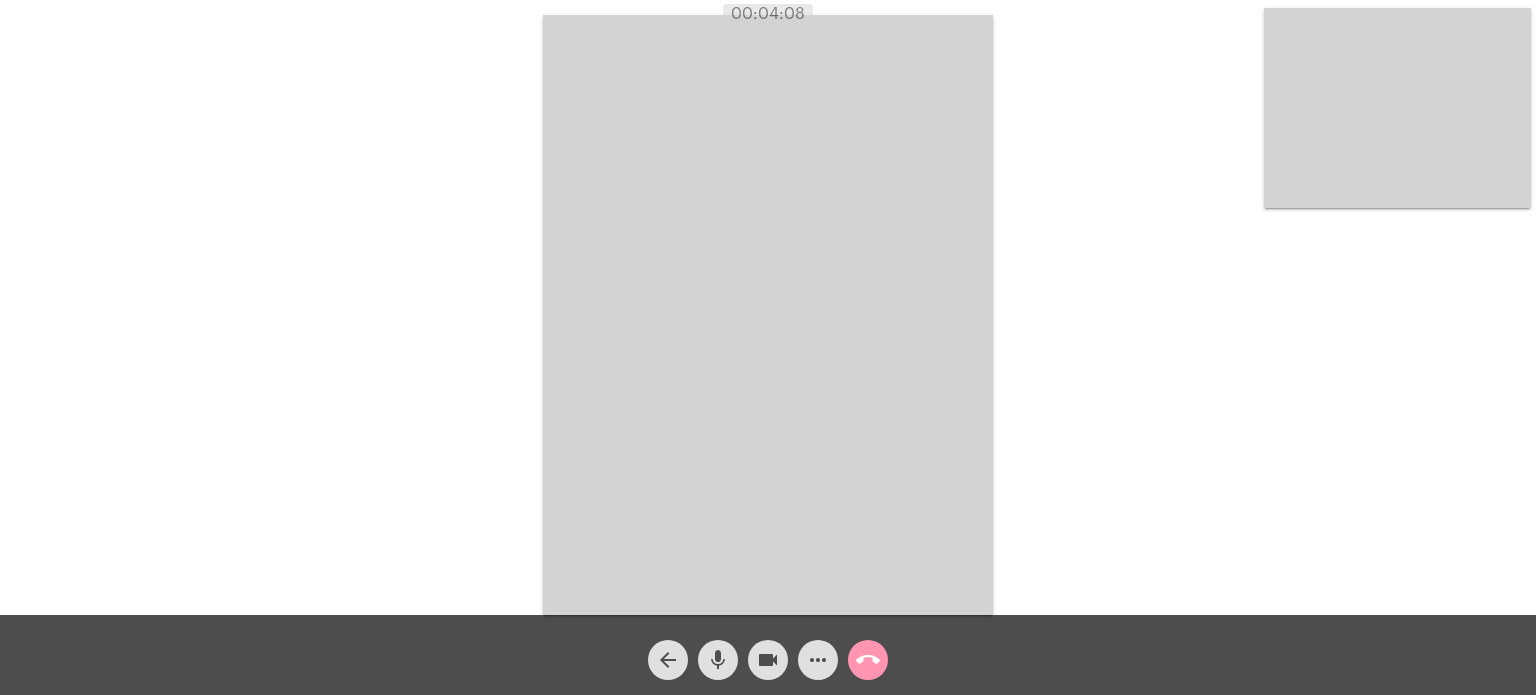 click on "Acessando Câmera e Microfone..." 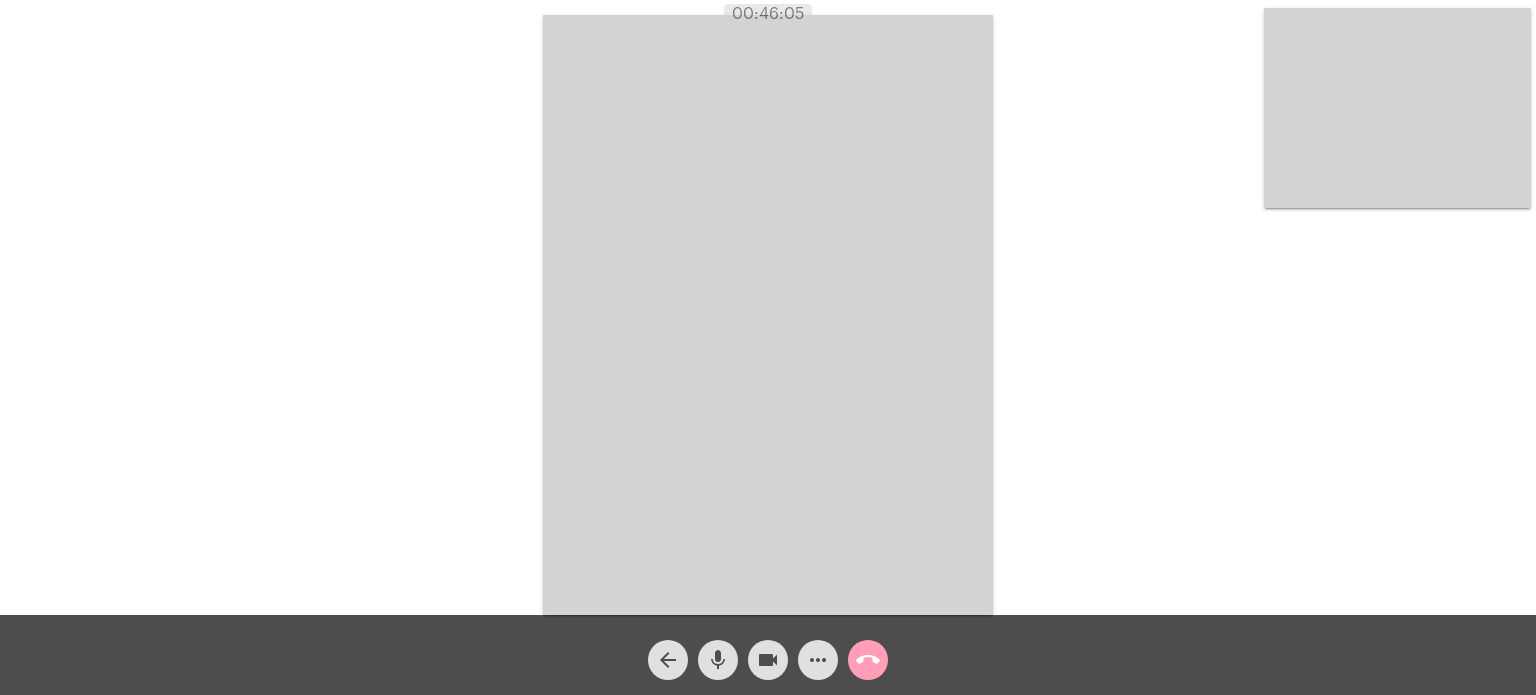 click on "call_end" 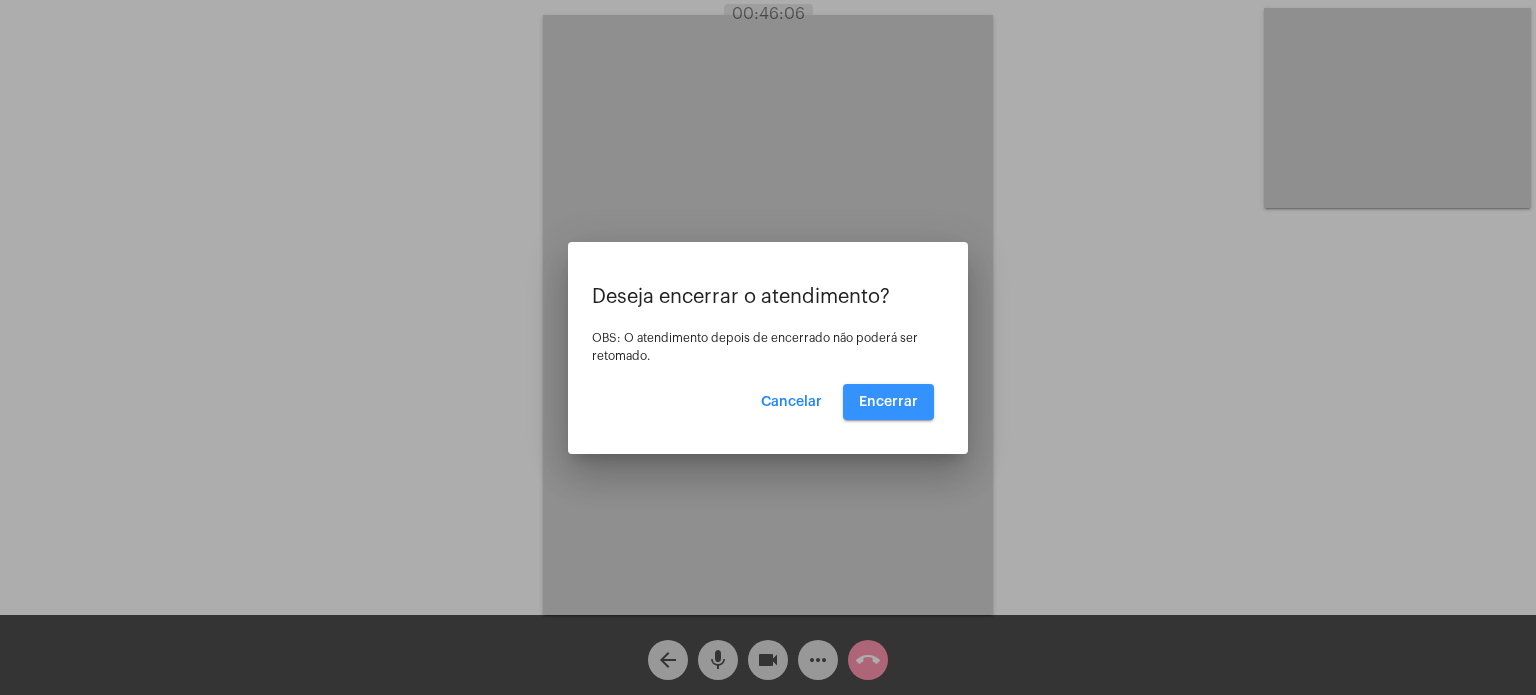 click on "Encerrar" at bounding box center (888, 402) 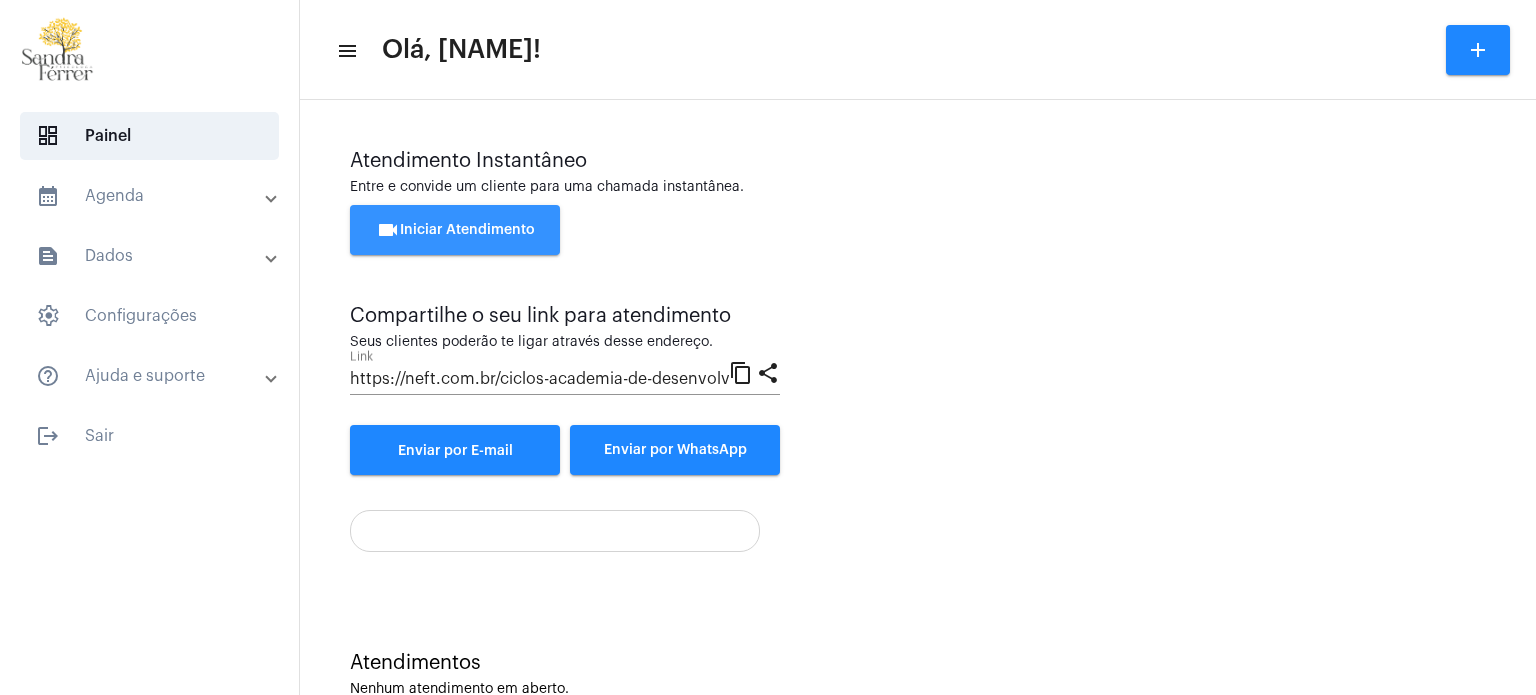 click on "videocam  Iniciar Atendimento" 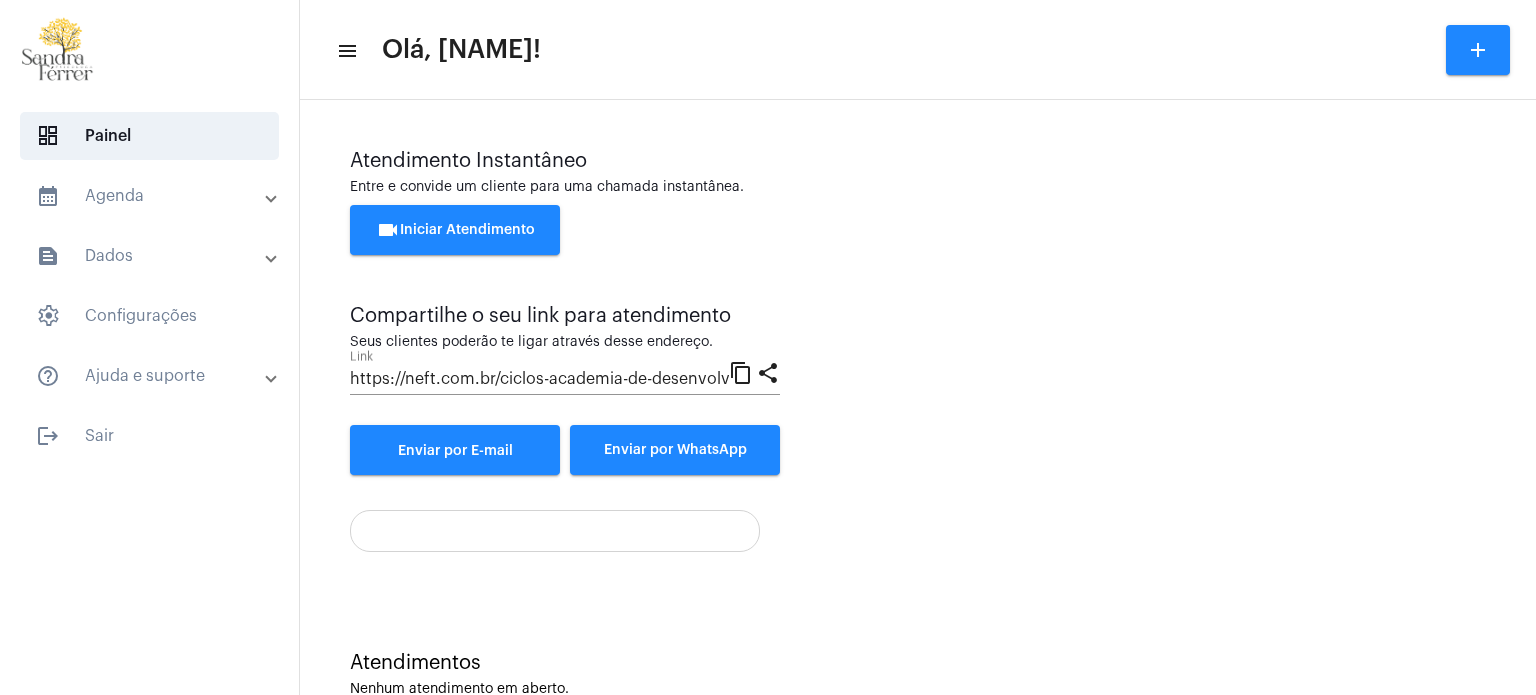 drag, startPoint x: 1034, startPoint y: 179, endPoint x: 1043, endPoint y: 190, distance: 14.21267 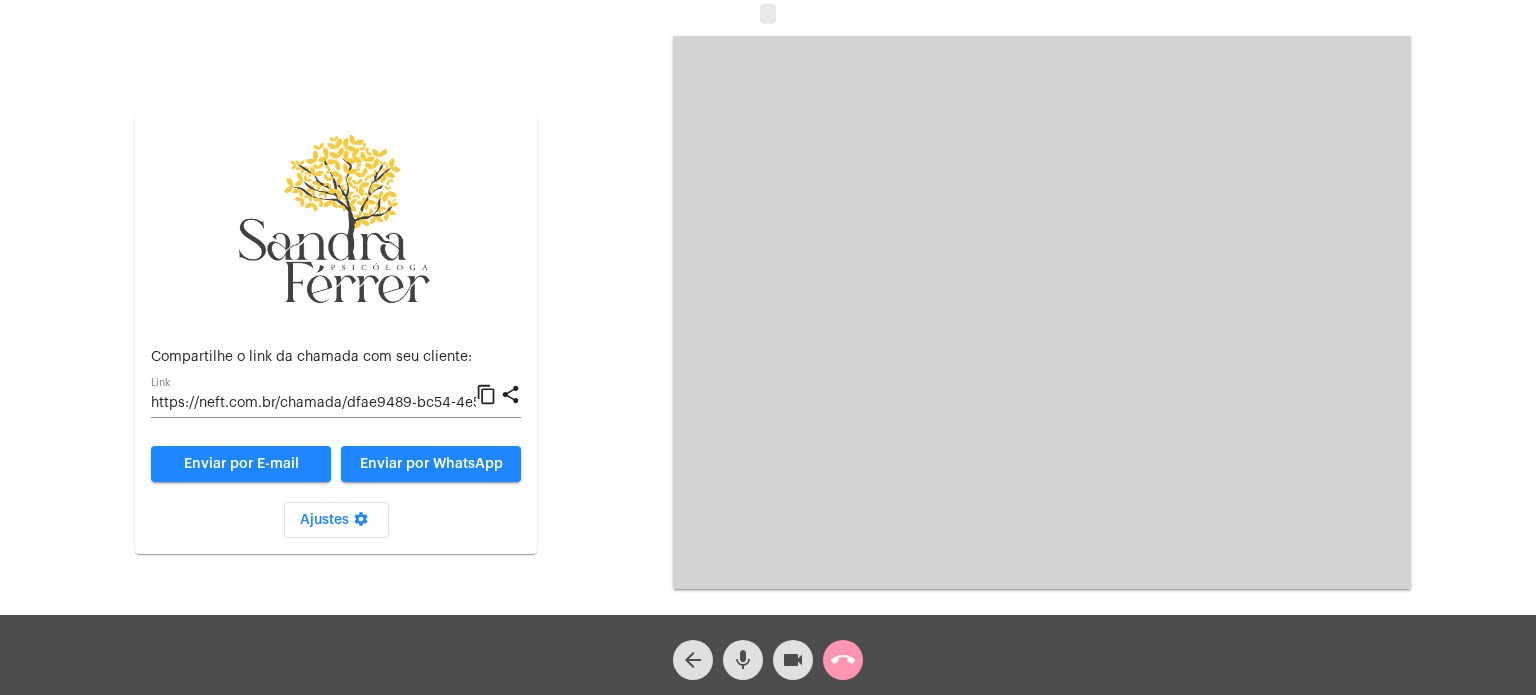 click on "Aguardando cliente acessar a chamada Ajustes settings Compartilhe o link da chamada com seu cliente: https://neft.com.br/chamada/dfae9489-bc54-4e58-93b1-8e8058452aba Link content_copy share Enviar por E-mail Enviar por WhatsApp Ajustes settings Acessando Câmera e Microfone..." 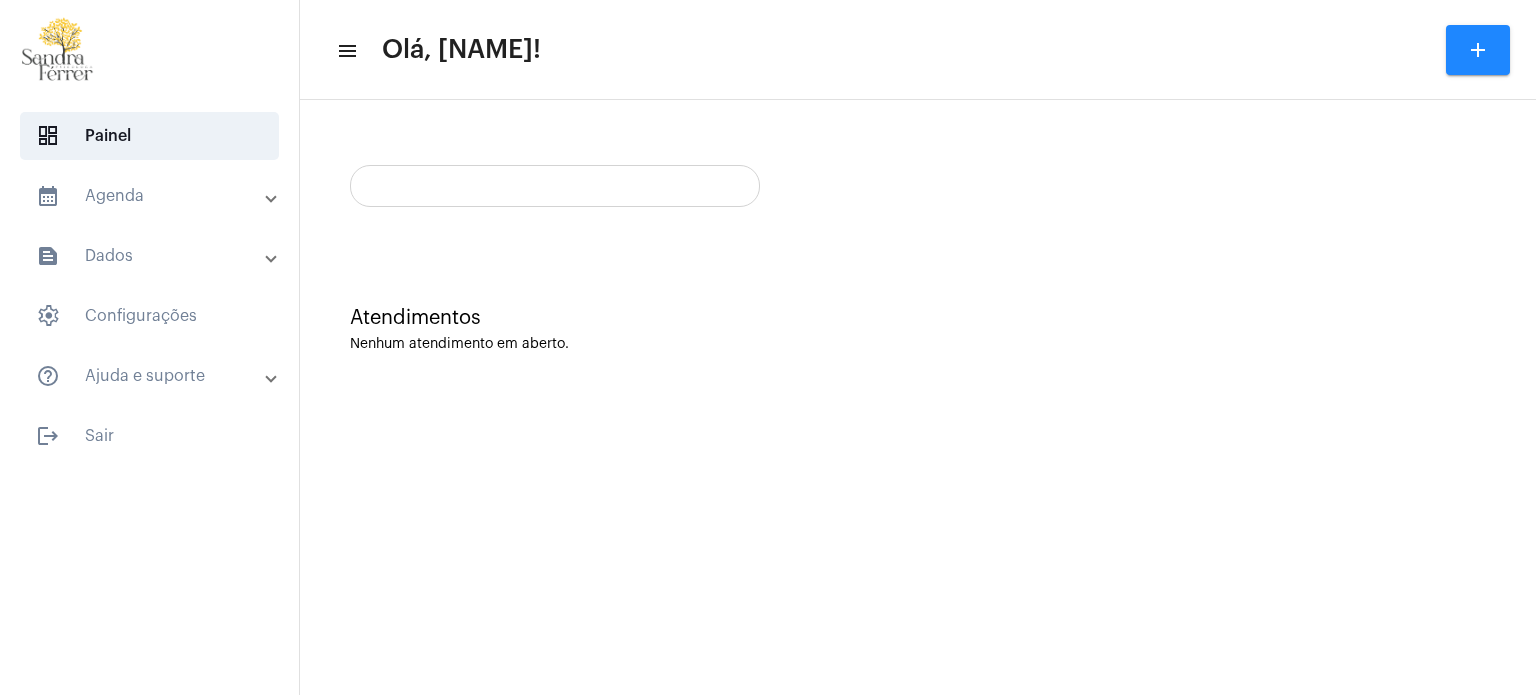 scroll, scrollTop: 0, scrollLeft: 0, axis: both 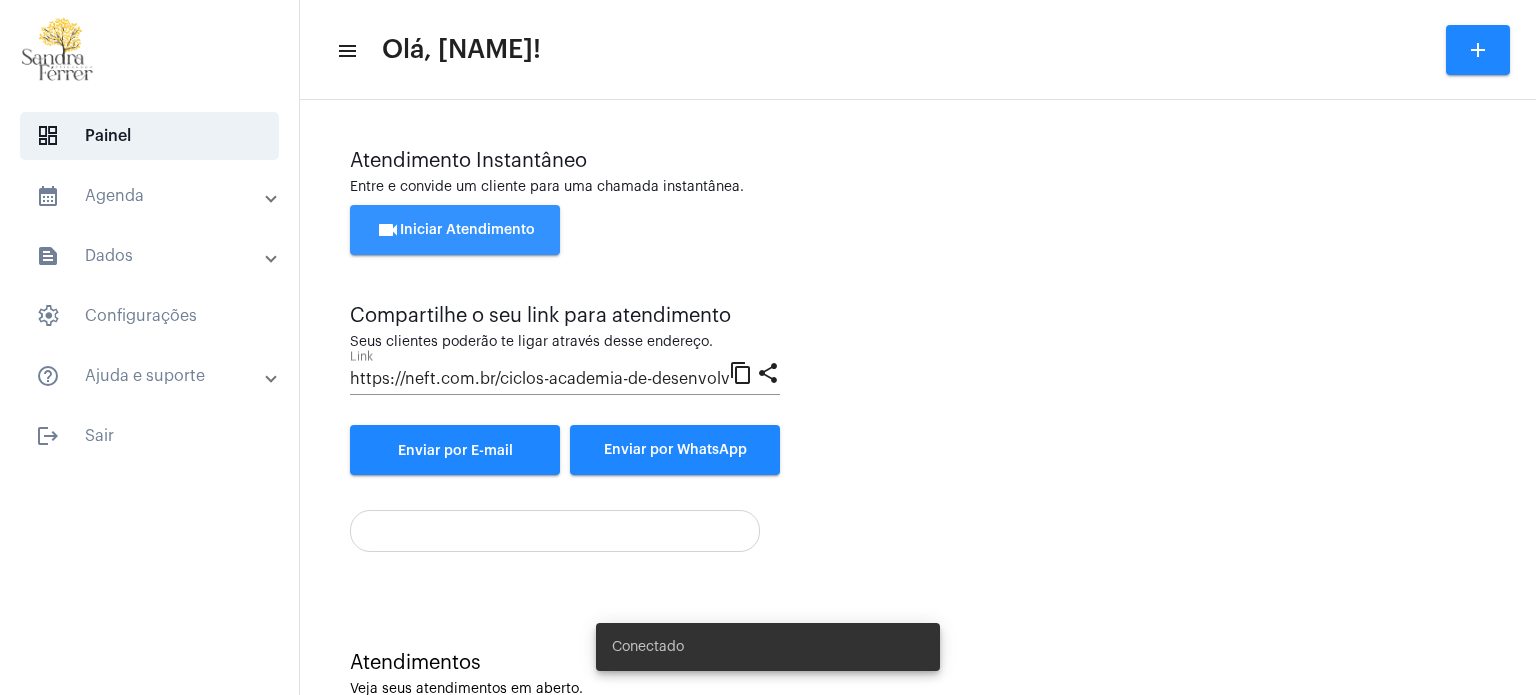 click on "videocam  Iniciar Atendimento" 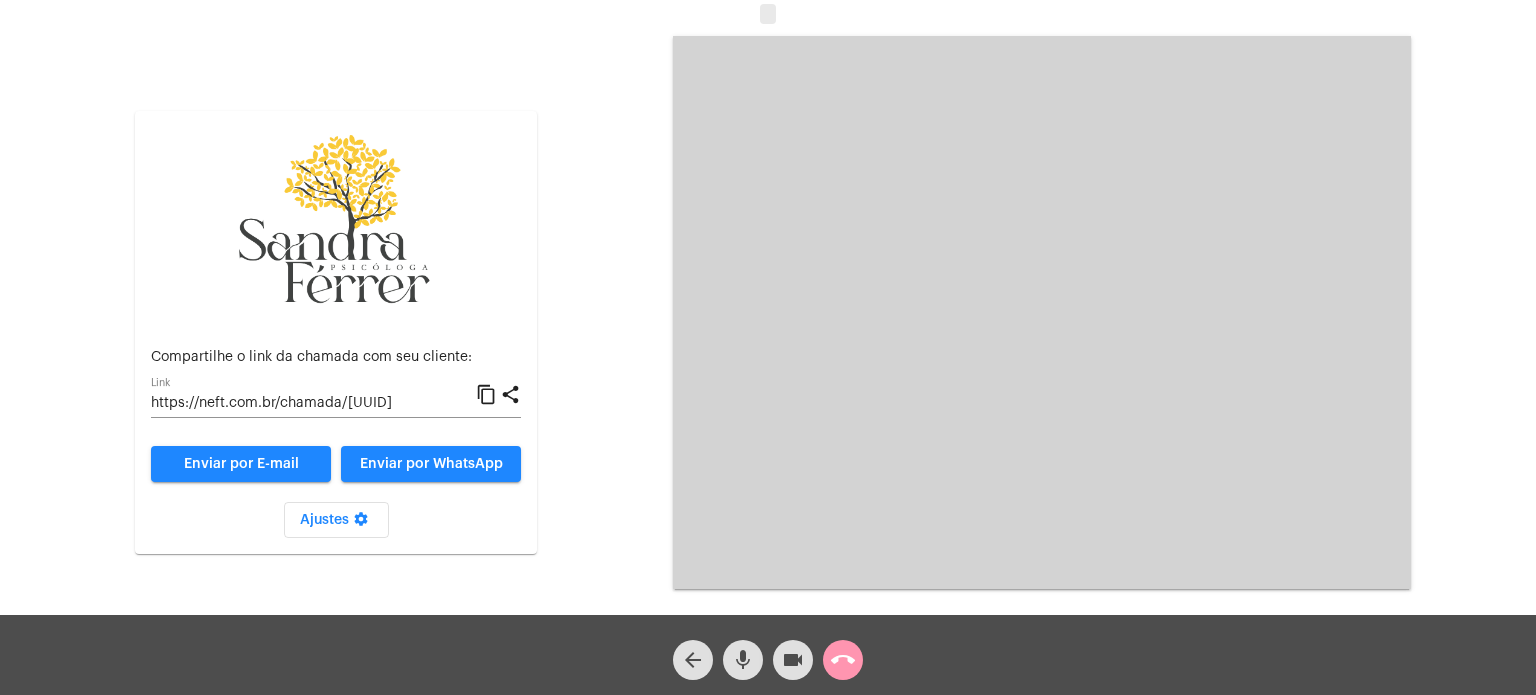 click on "content_copy" 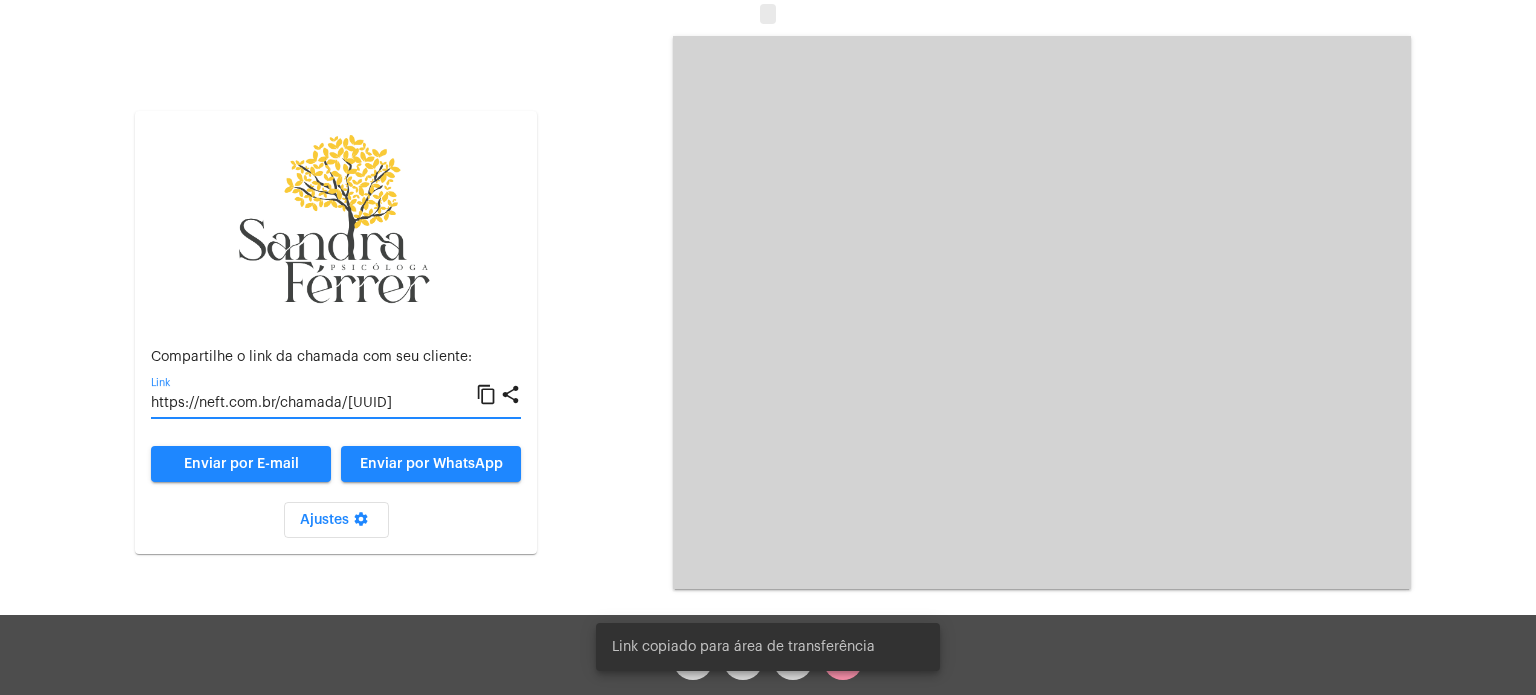click on "content_copy" 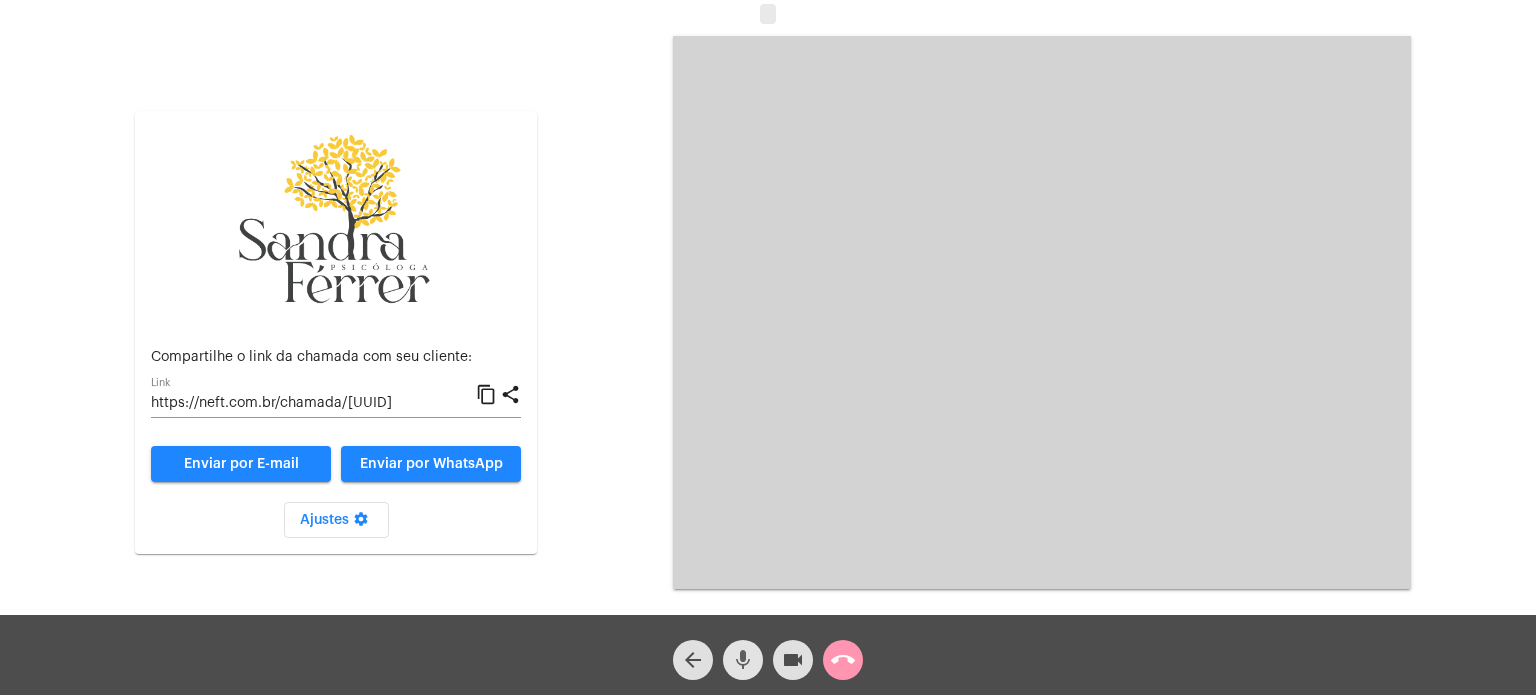 click on "mic" 